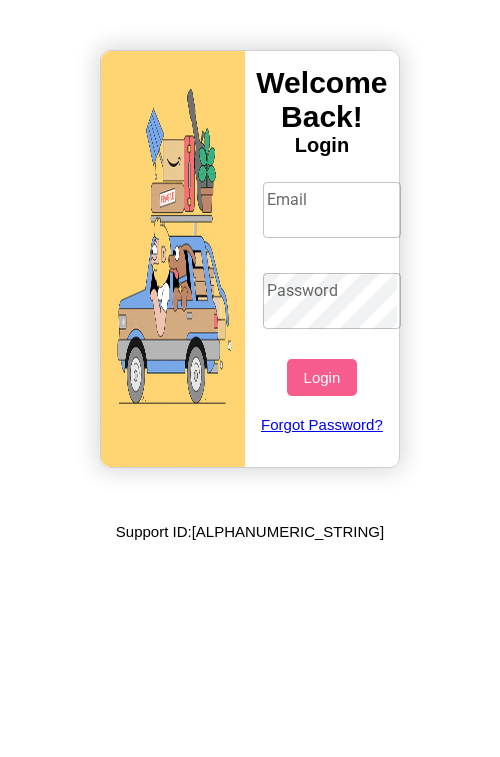 scroll, scrollTop: 0, scrollLeft: 0, axis: both 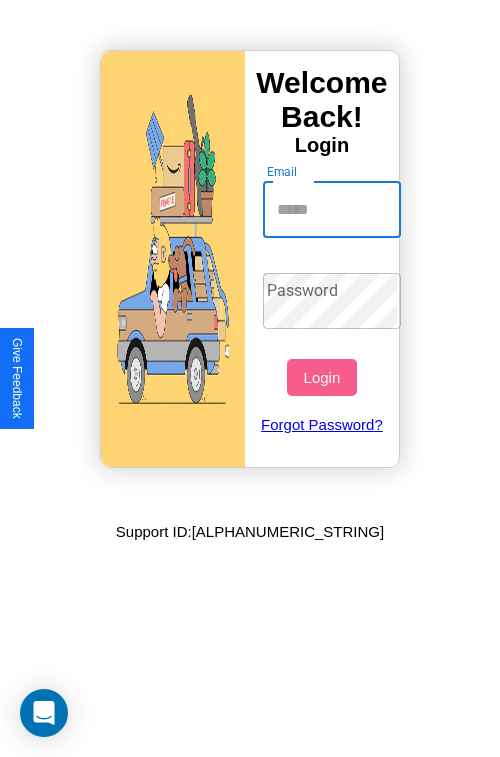 click on "Email" at bounding box center [332, 210] 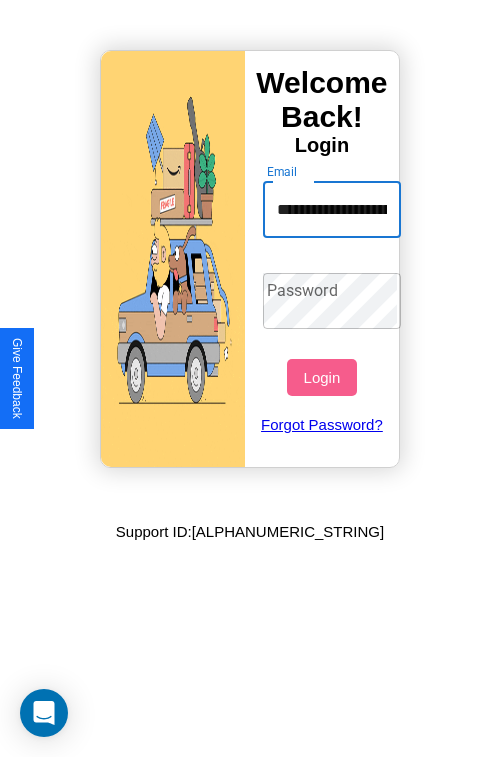 scroll, scrollTop: 0, scrollLeft: 63, axis: horizontal 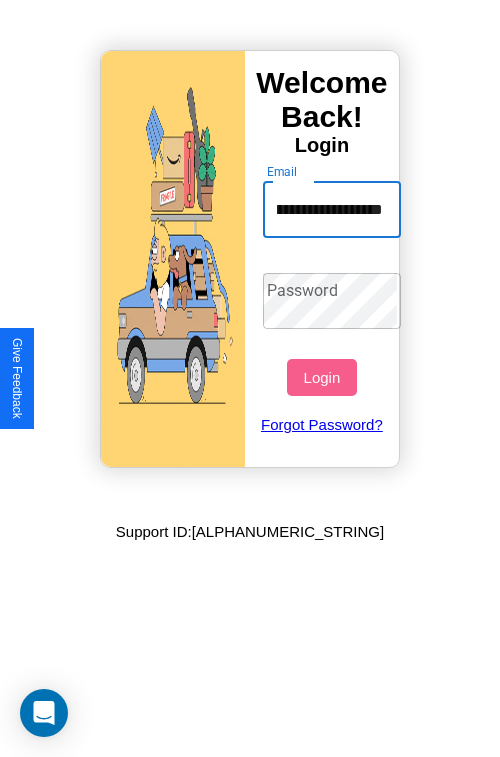 type on "**********" 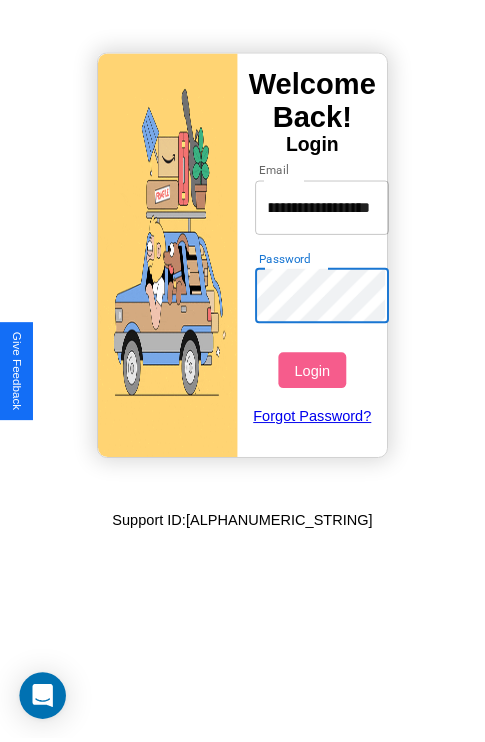 scroll, scrollTop: 0, scrollLeft: 0, axis: both 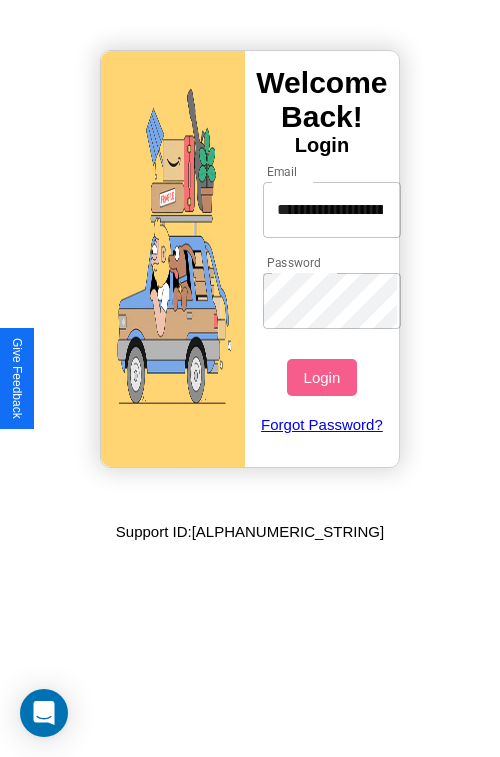 click on "Login" at bounding box center [321, 377] 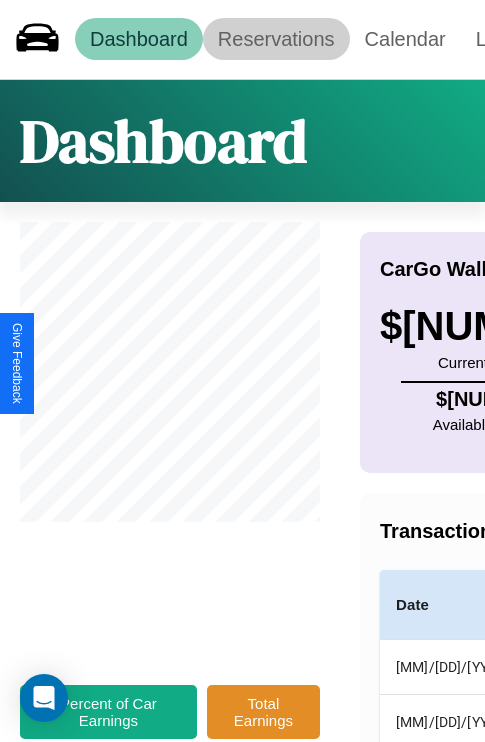 click on "Reservations" at bounding box center [276, 39] 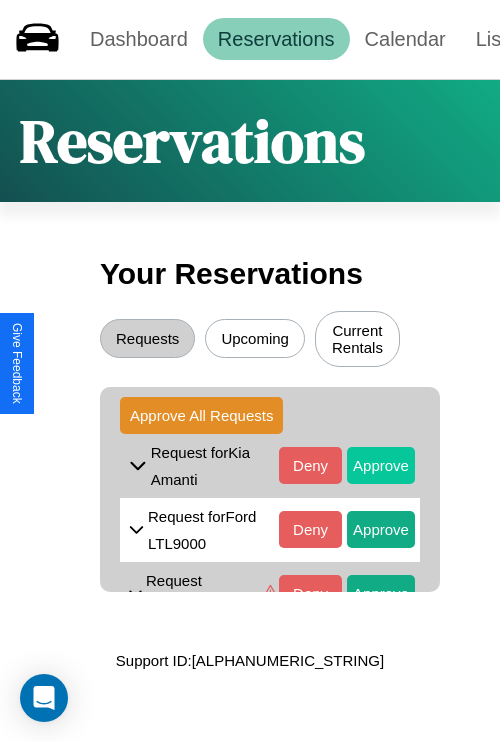 click on "Approve" at bounding box center [381, 465] 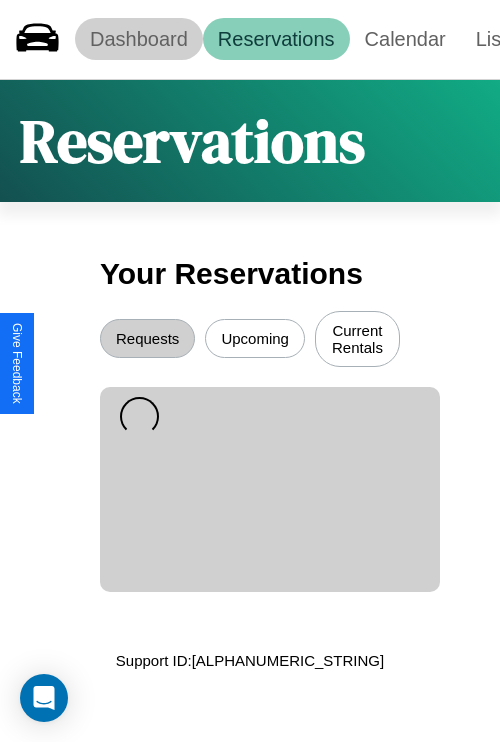 click on "Dashboard" at bounding box center (139, 39) 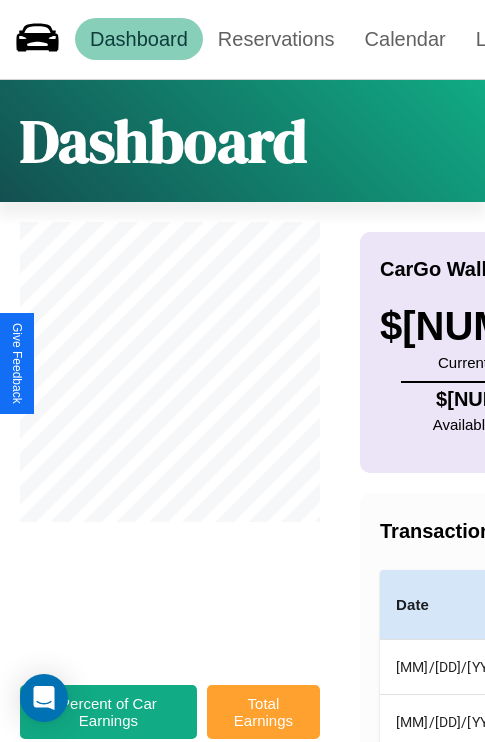 click on "Total Earnings" at bounding box center (263, 712) 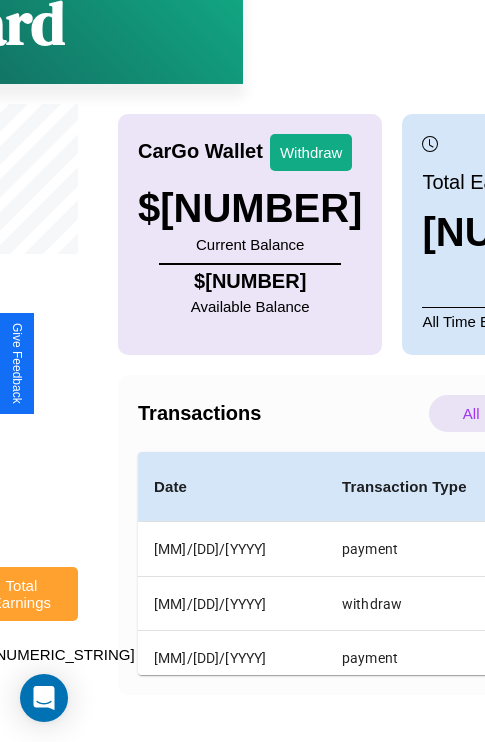 scroll, scrollTop: 151, scrollLeft: 263, axis: both 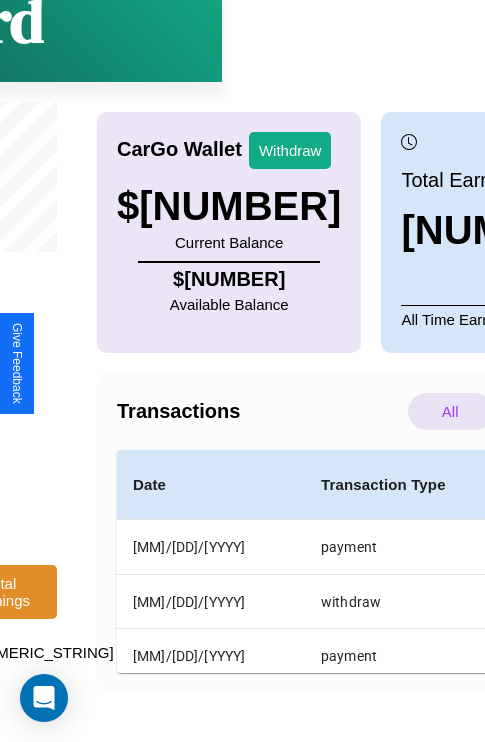 click on "Bank Info" at bounding box center (665, 722) 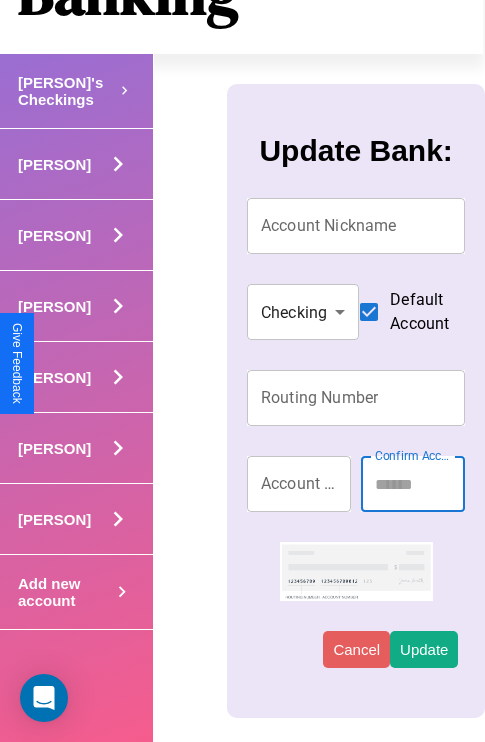 scroll, scrollTop: 0, scrollLeft: 0, axis: both 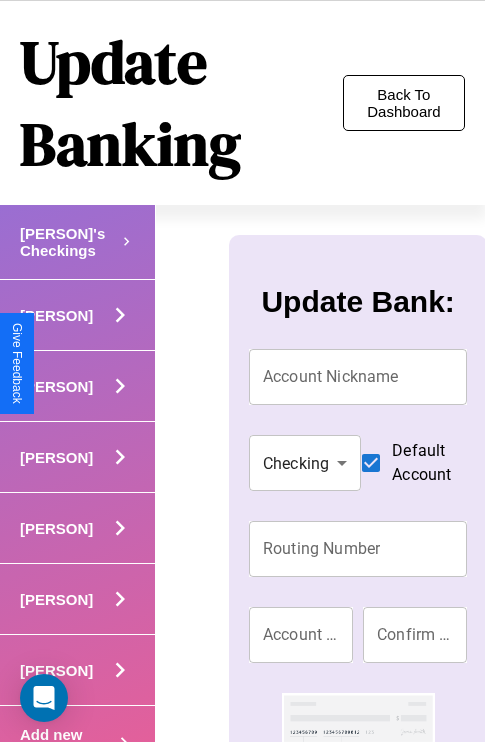 click on "Back To Dashboard" at bounding box center [404, 103] 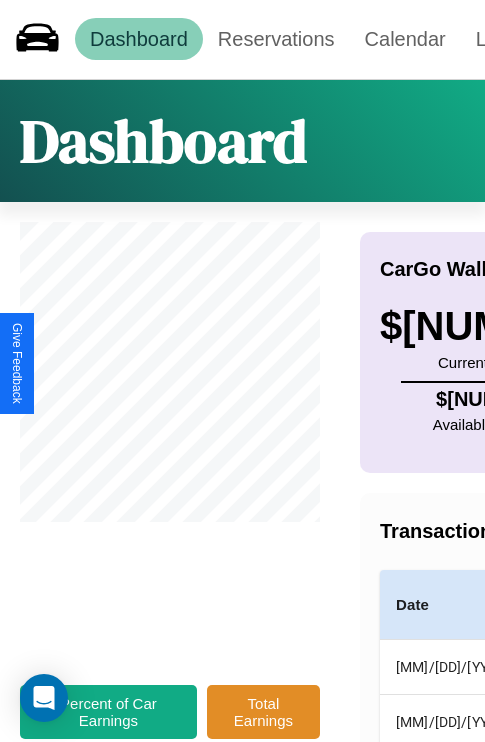 click on "Withdraw" at bounding box center [553, 270] 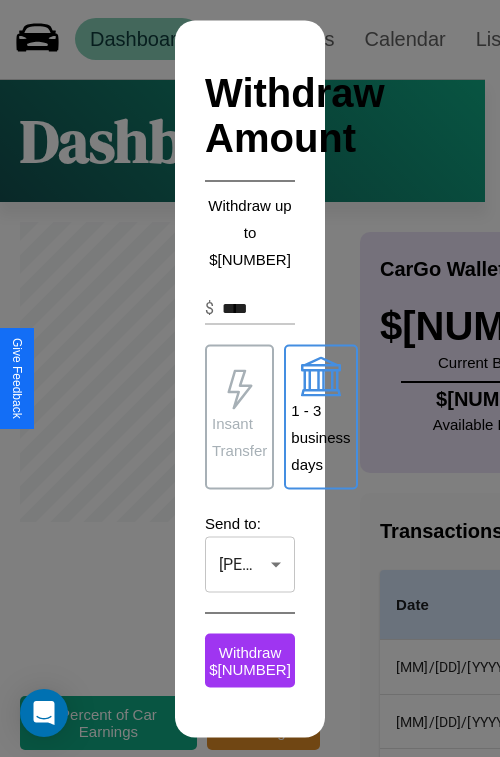 click on "Insant Transfer" at bounding box center (239, 437) 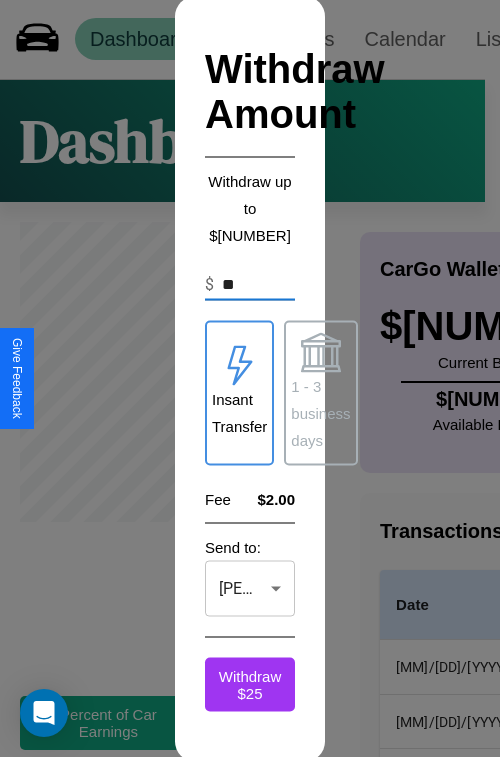 type on "*" 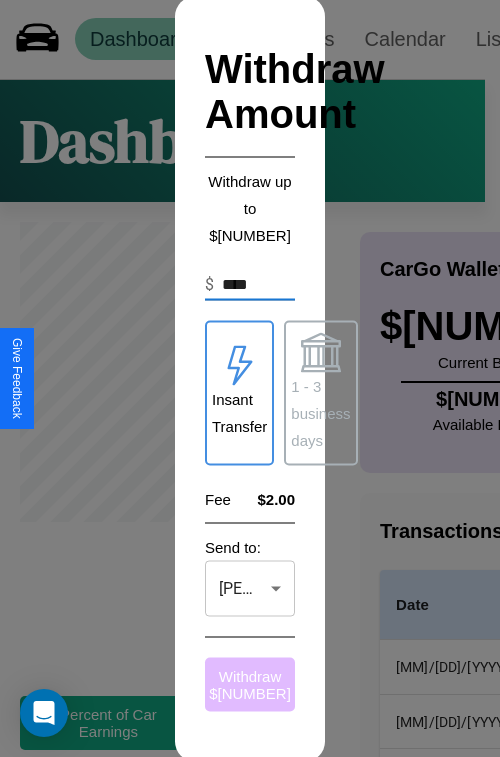 type on "****" 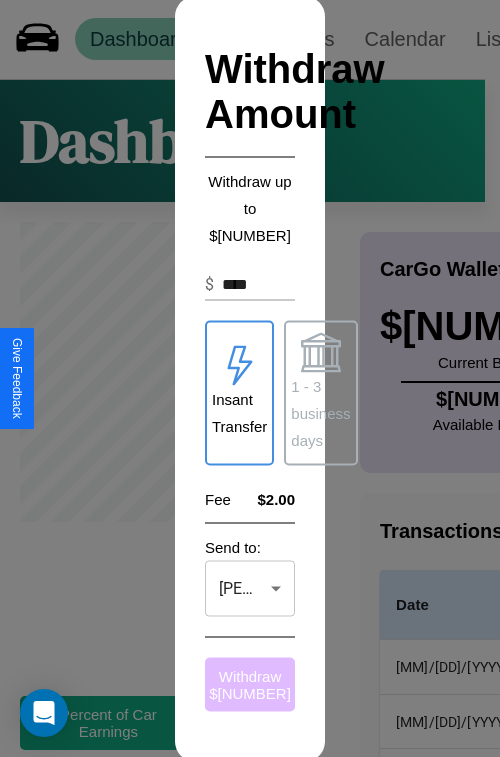 click on "Withdraw $ 1522" at bounding box center [250, 684] 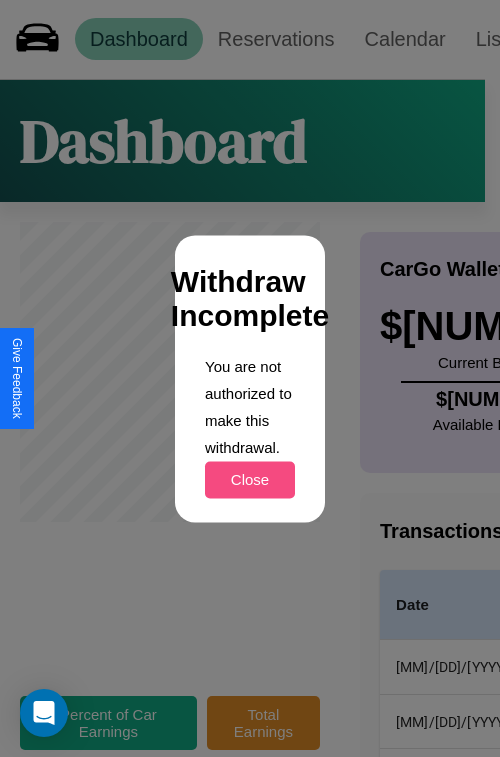 click on "Close" at bounding box center [250, 479] 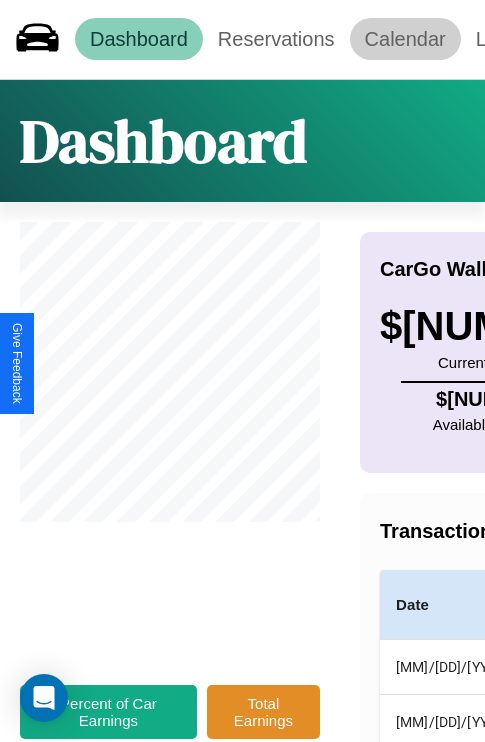 click on "Calendar" at bounding box center (405, 39) 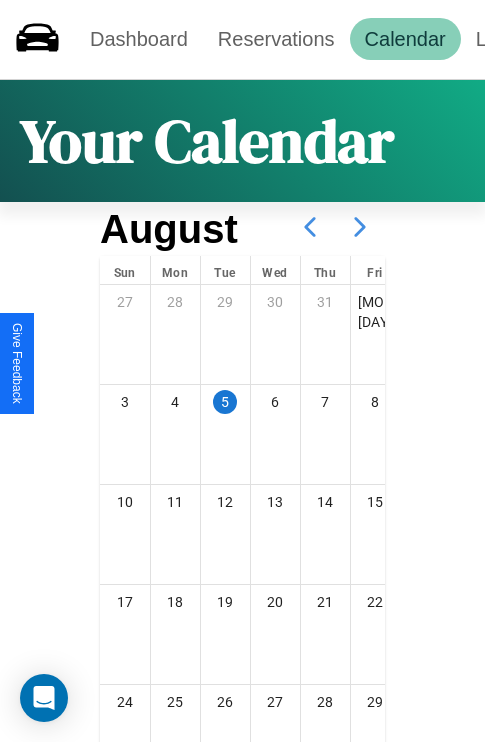 click 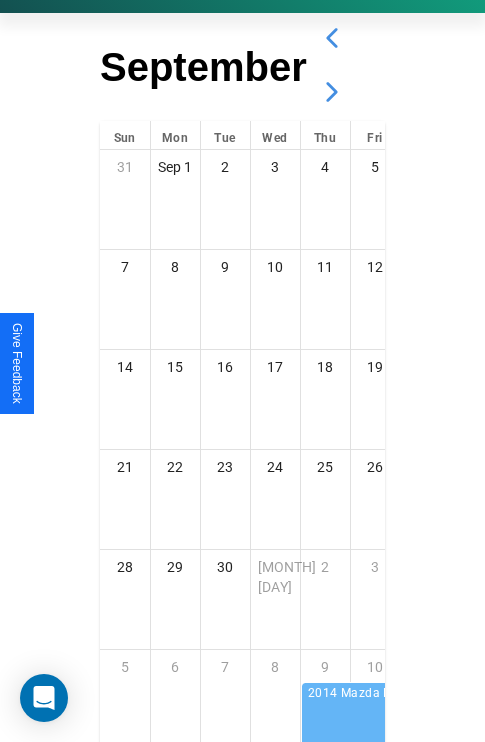 scroll, scrollTop: 296, scrollLeft: 0, axis: vertical 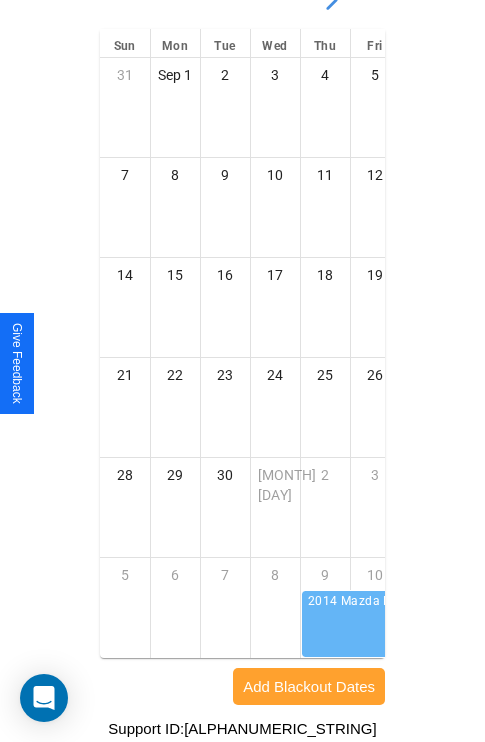 click on "Add Blackout Dates" at bounding box center (309, 686) 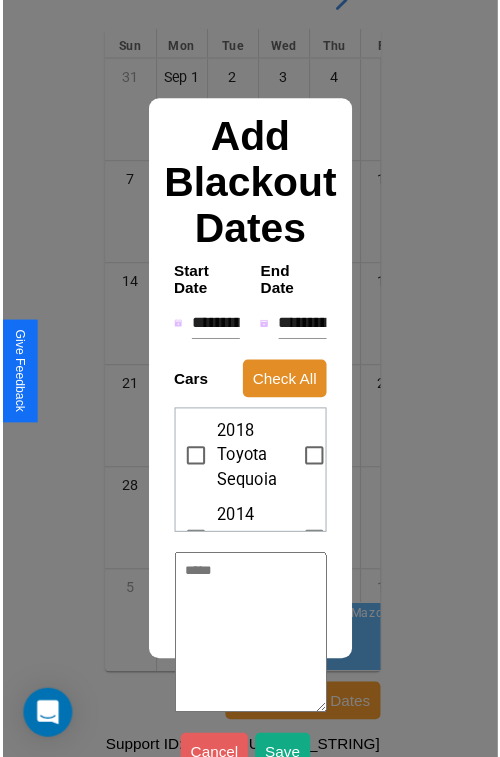 scroll, scrollTop: 281, scrollLeft: 0, axis: vertical 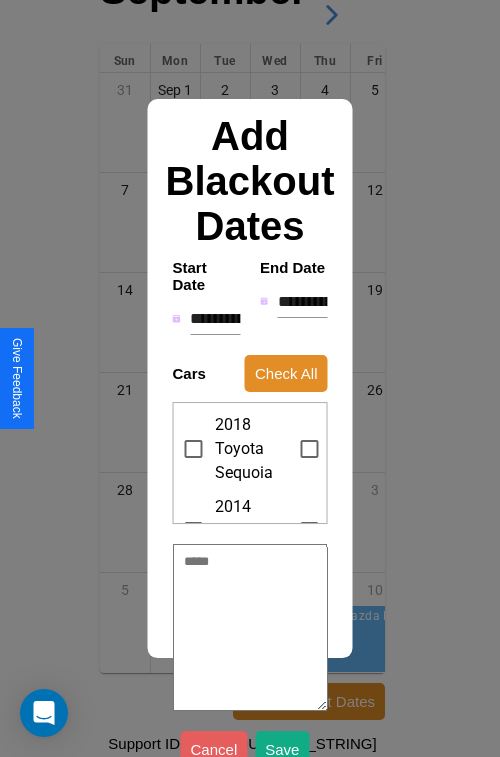 click on "**********" at bounding box center (215, 319) 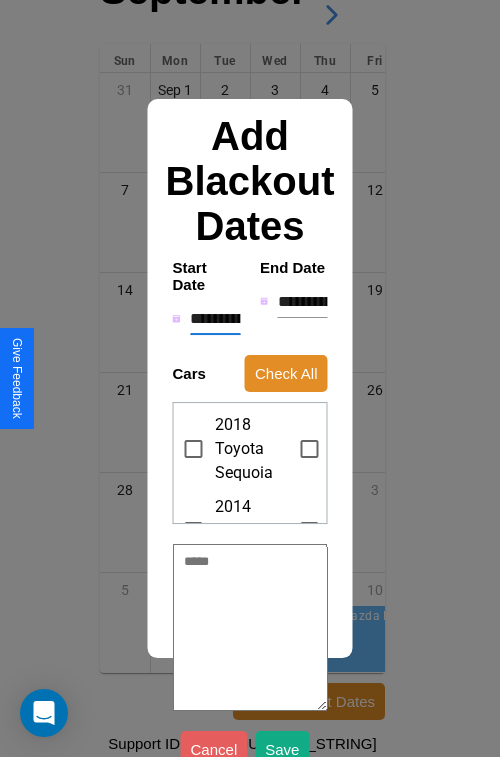 type on "********" 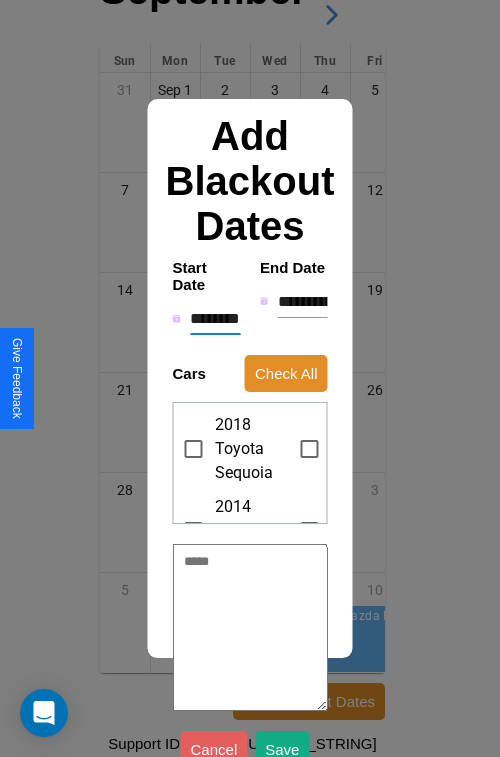 type on "*" 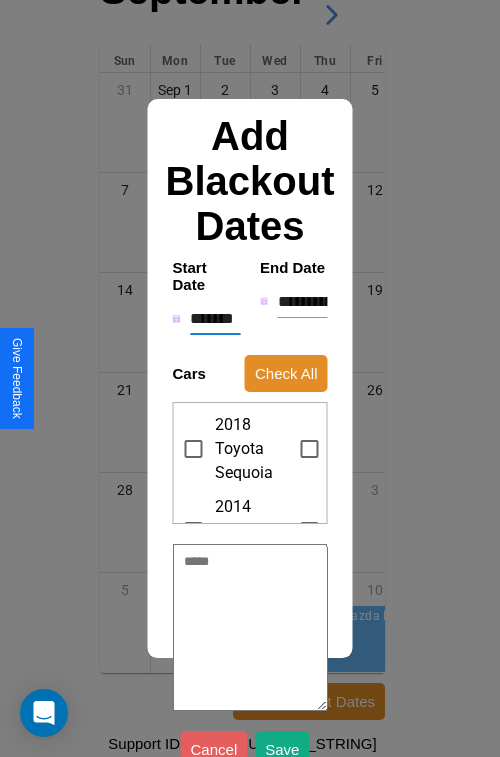 type on "*" 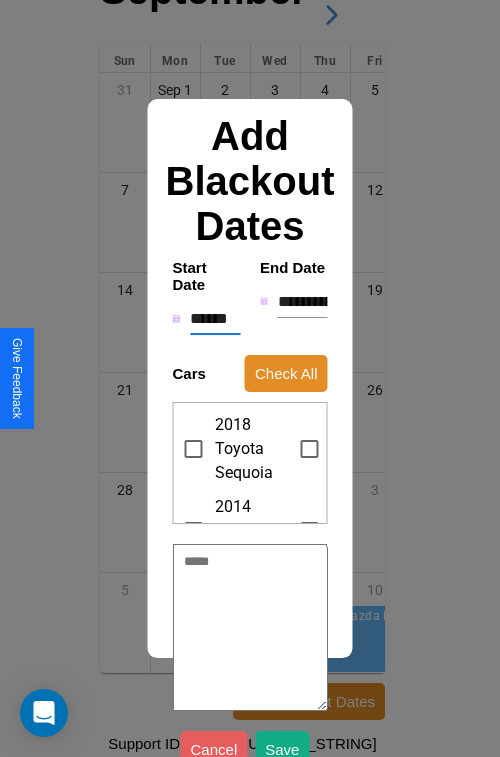 type on "*" 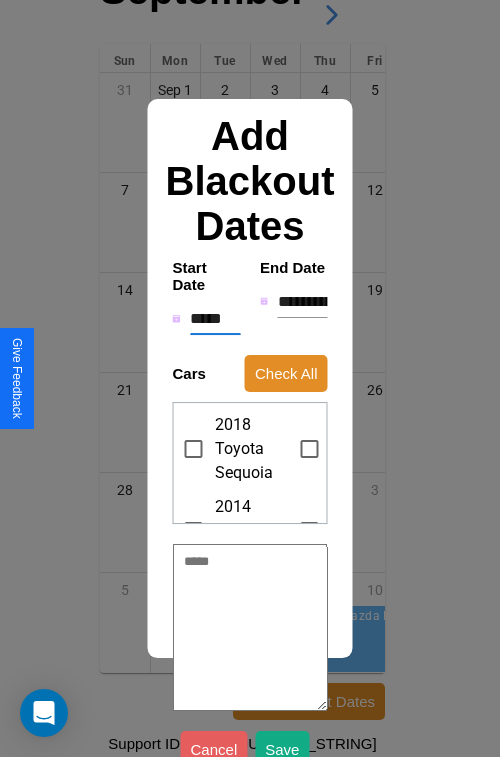type on "*" 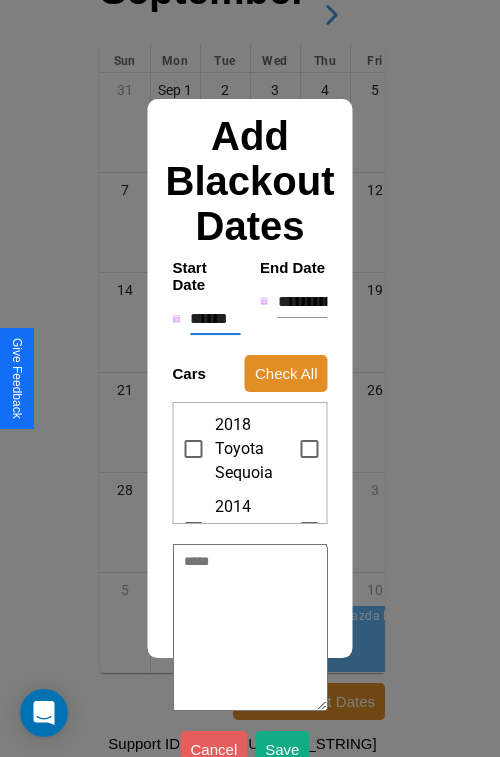 type on "*" 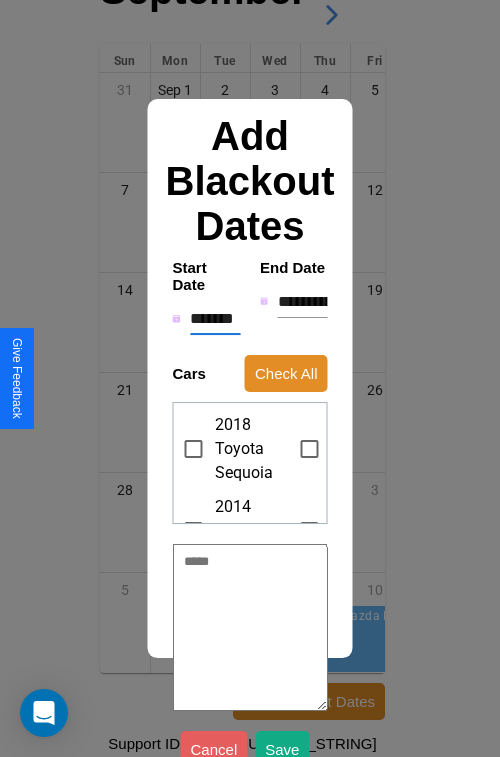 type on "*" 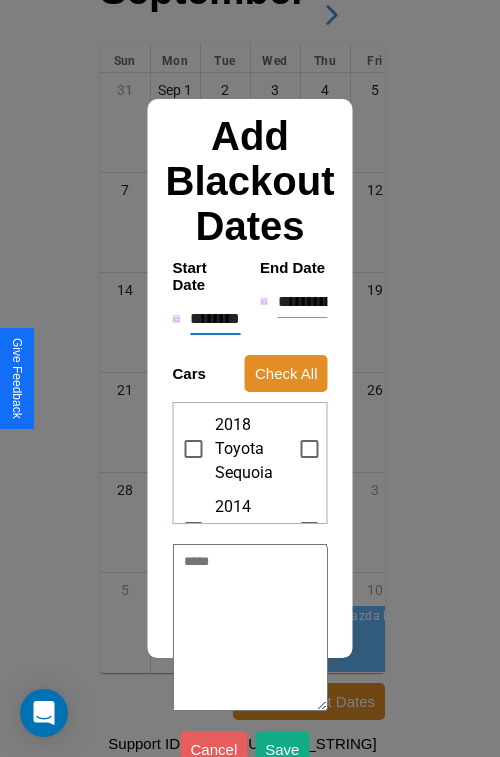type on "*" 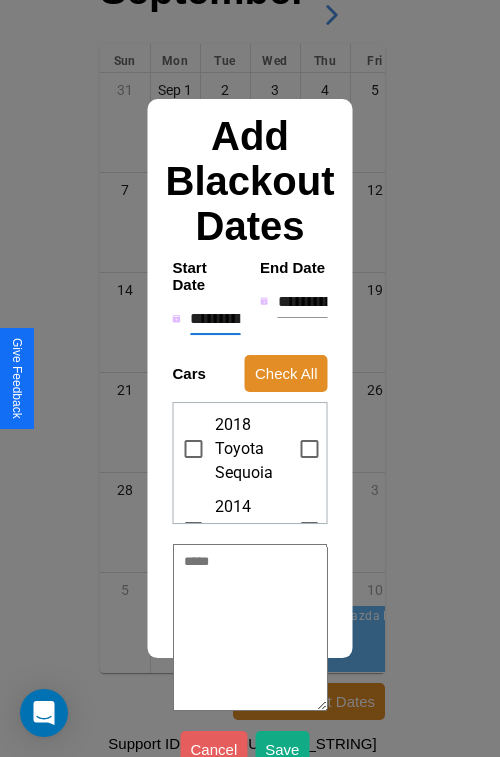 type on "*" 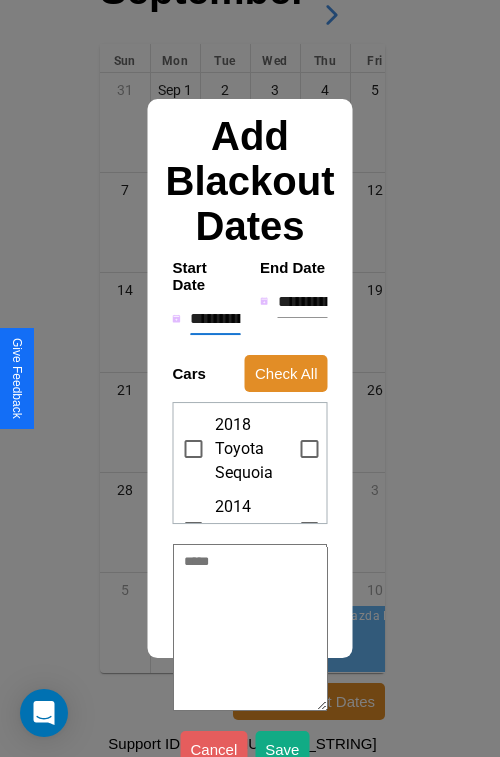 type on "*" 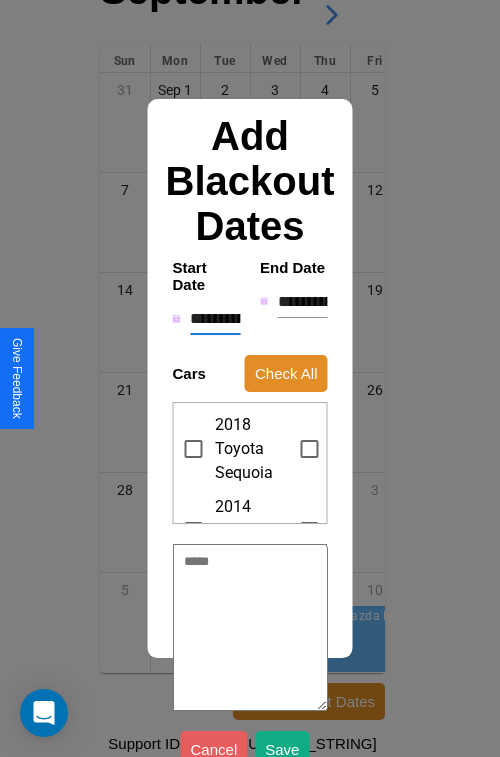 type on "*" 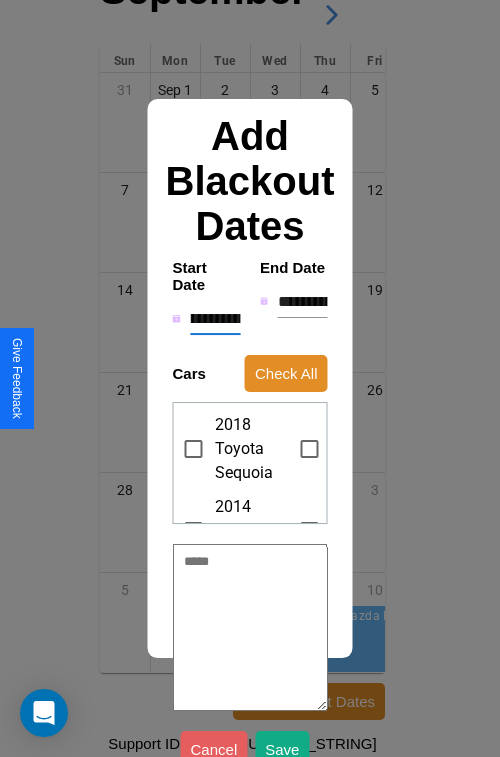 type on "**********" 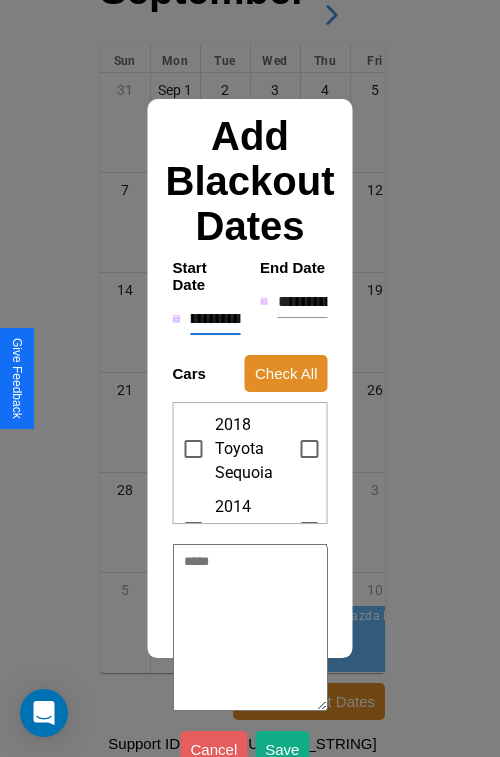 type on "*" 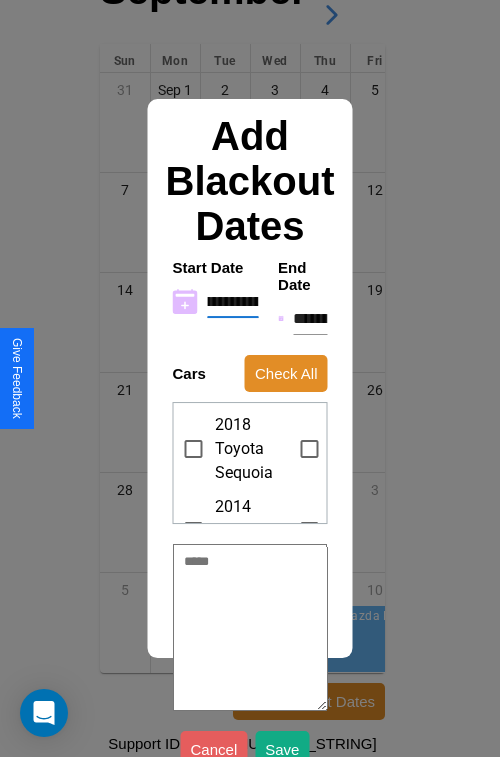 type on "**********" 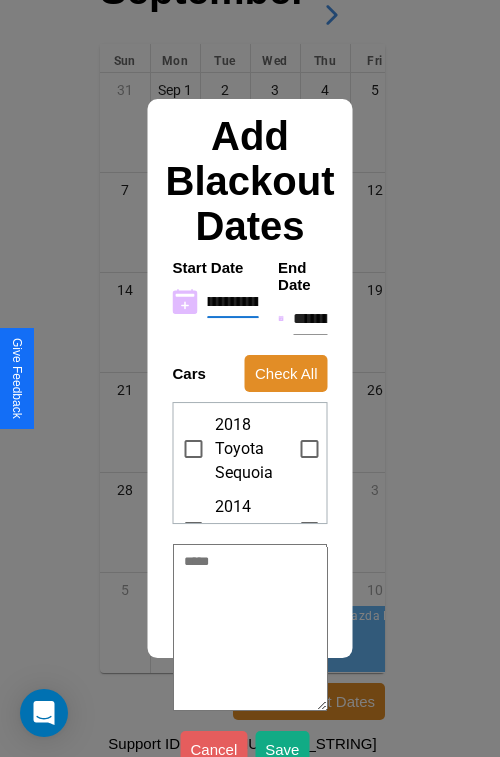 type on "*" 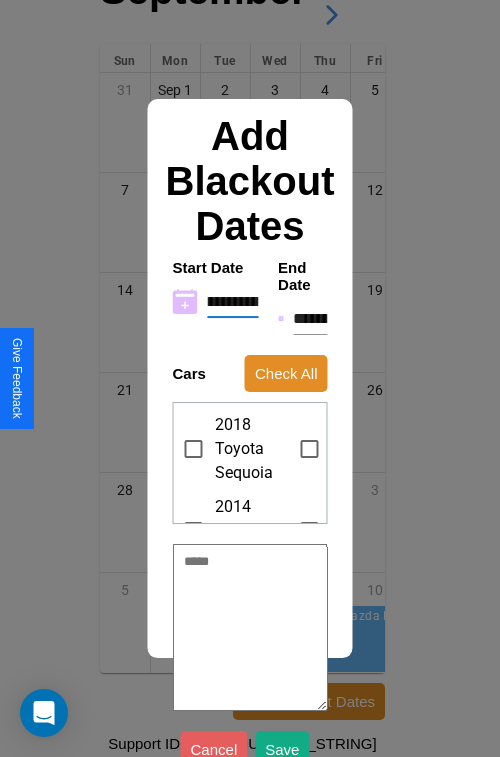 type on "**********" 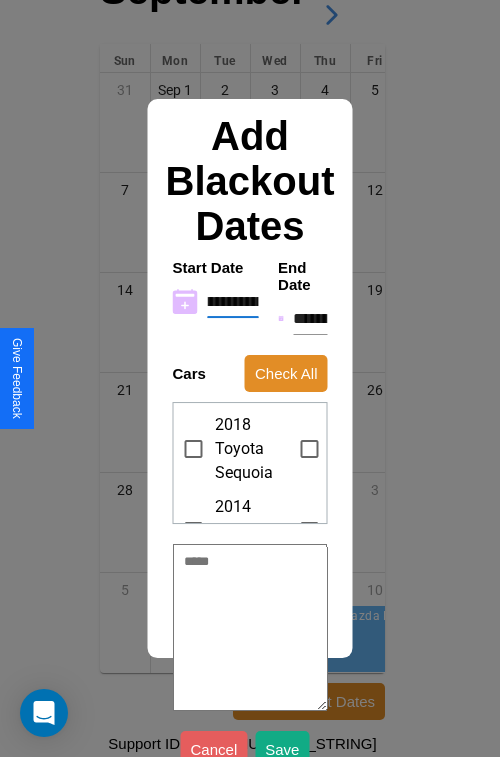 type on "*" 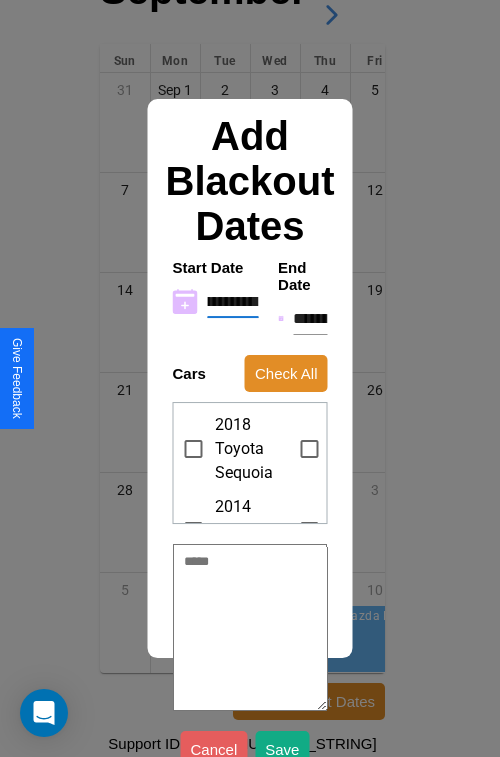 type on "**********" 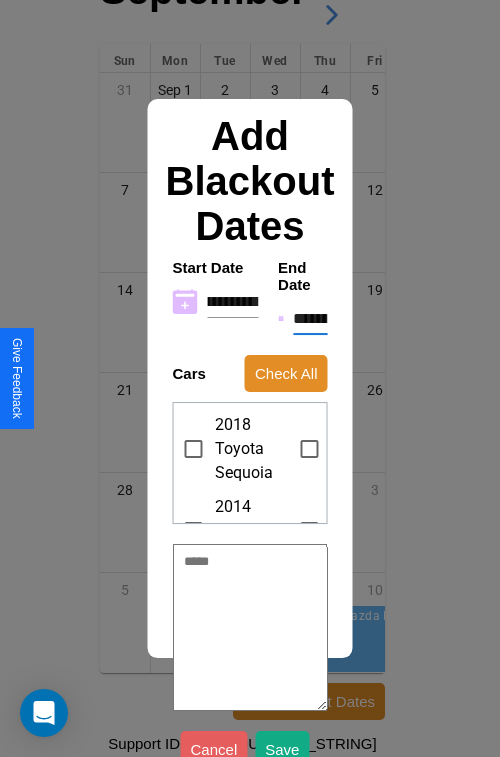 scroll, scrollTop: 0, scrollLeft: 0, axis: both 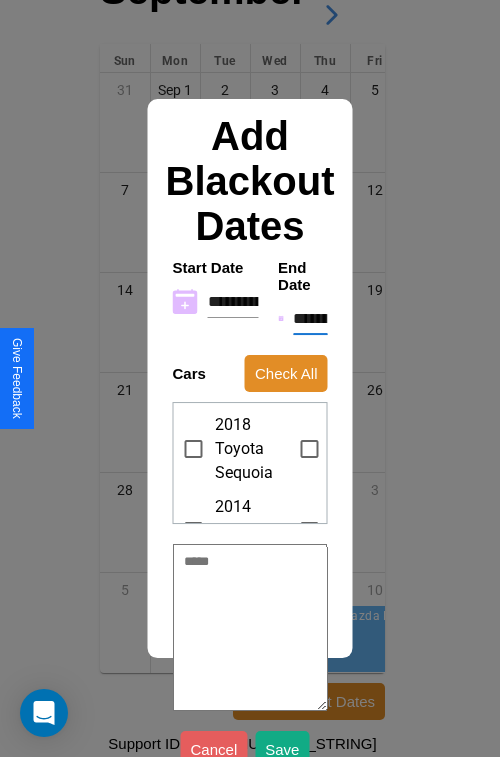 click on "**********" at bounding box center (310, 319) 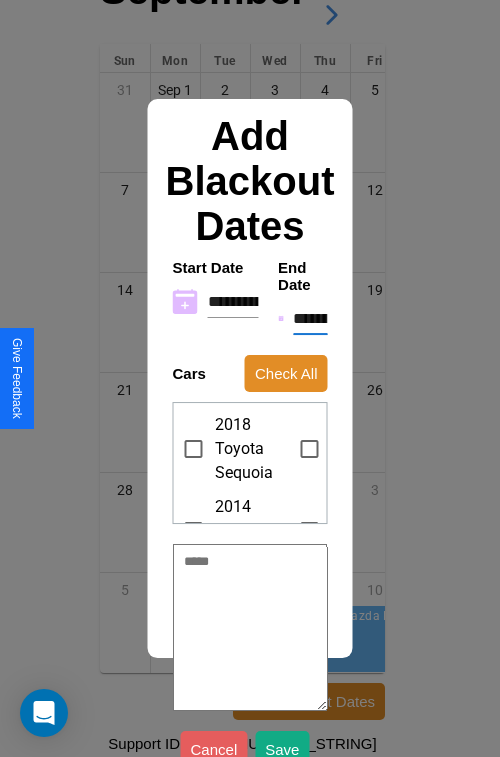 type on "*" 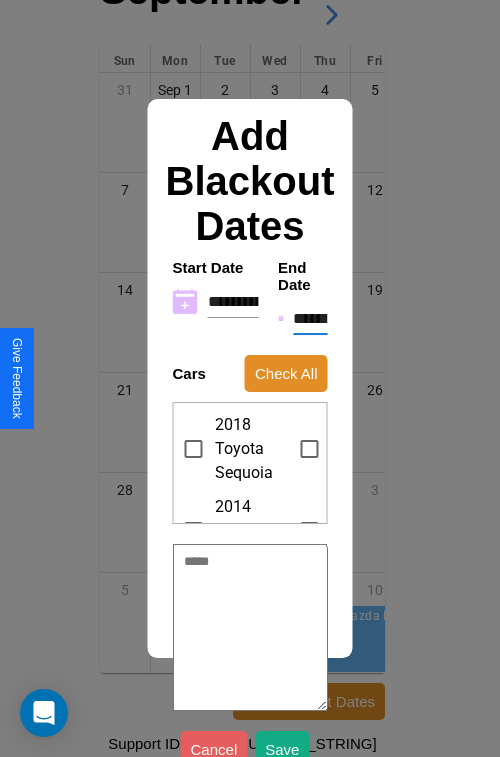 type on "*" 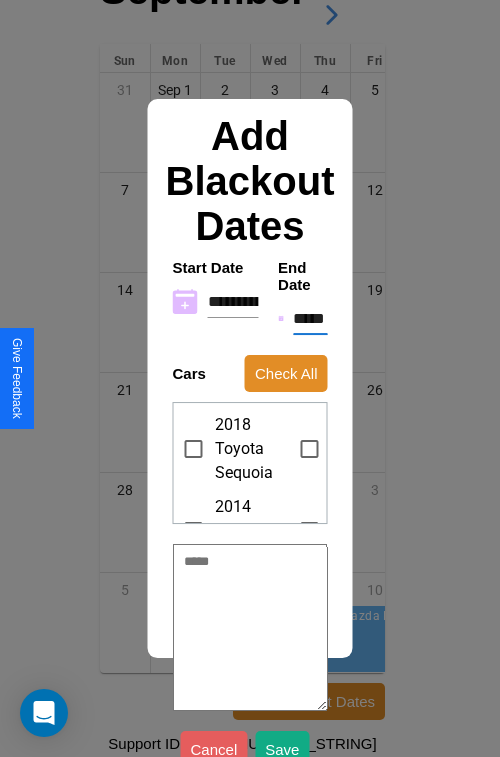 type on "*" 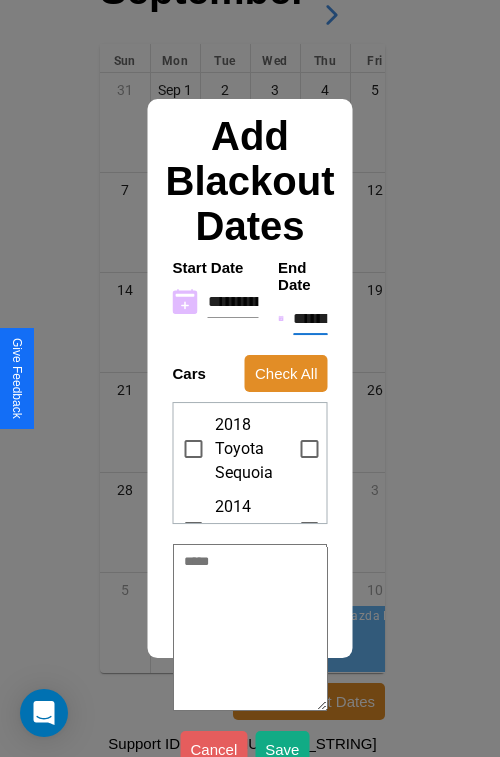 type on "*" 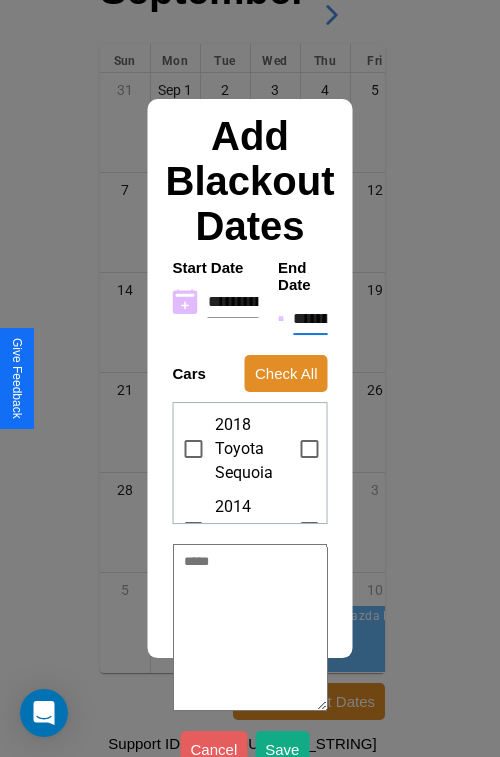 type on "*" 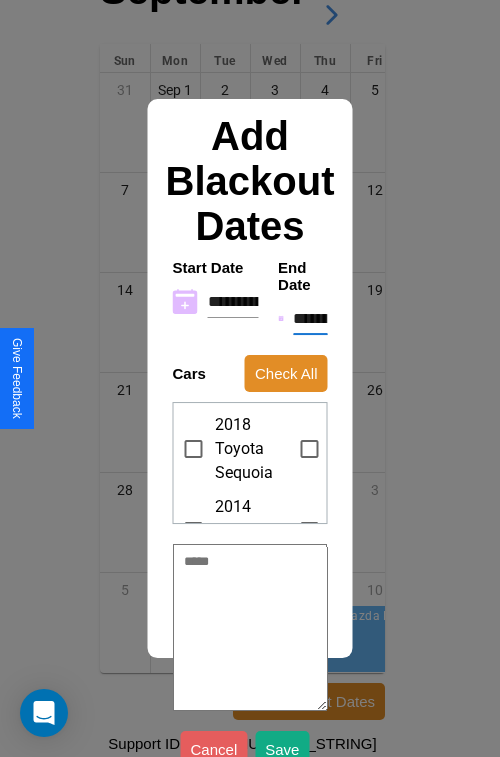 type on "*" 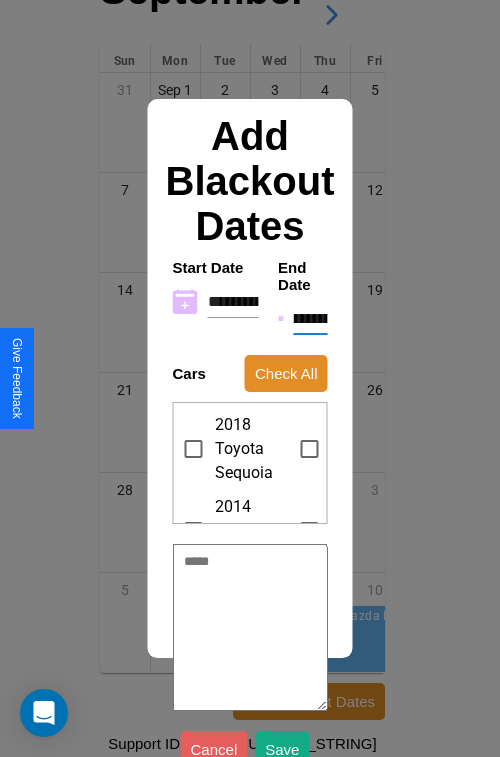 type on "**********" 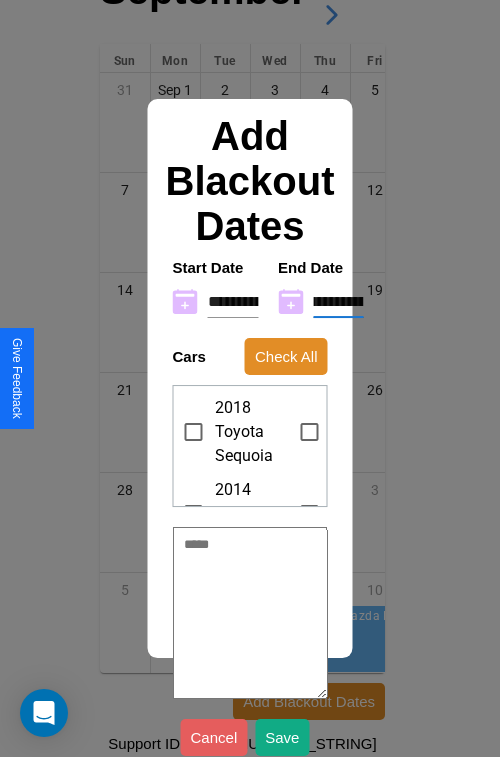 type on "**********" 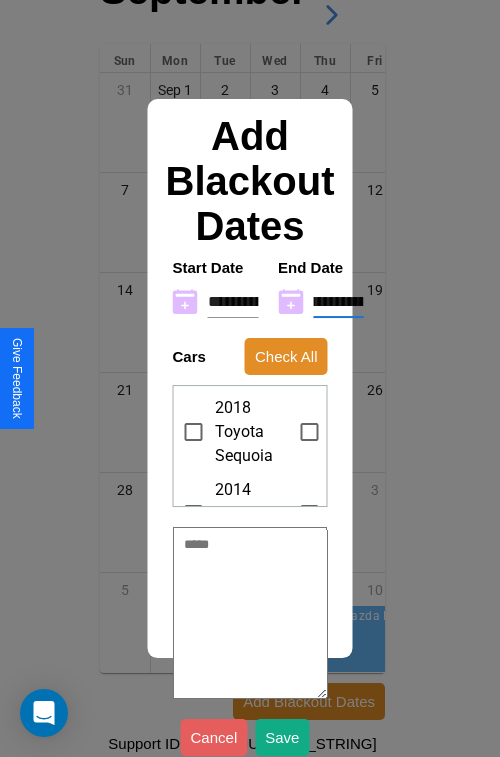 type on "*" 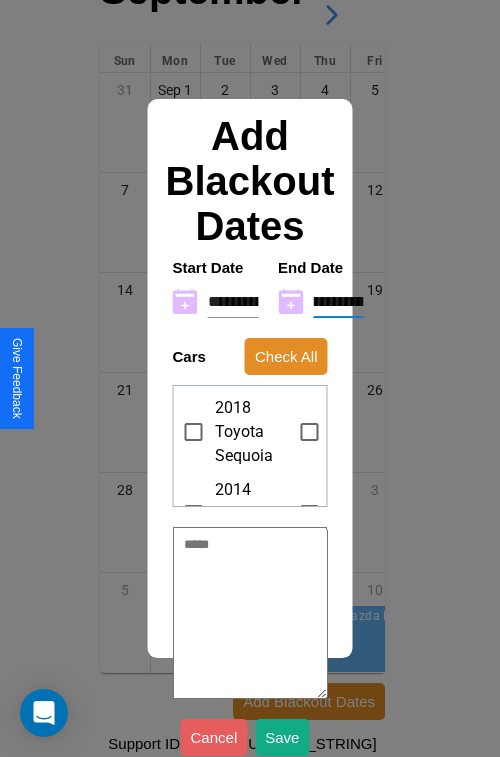 type on "**********" 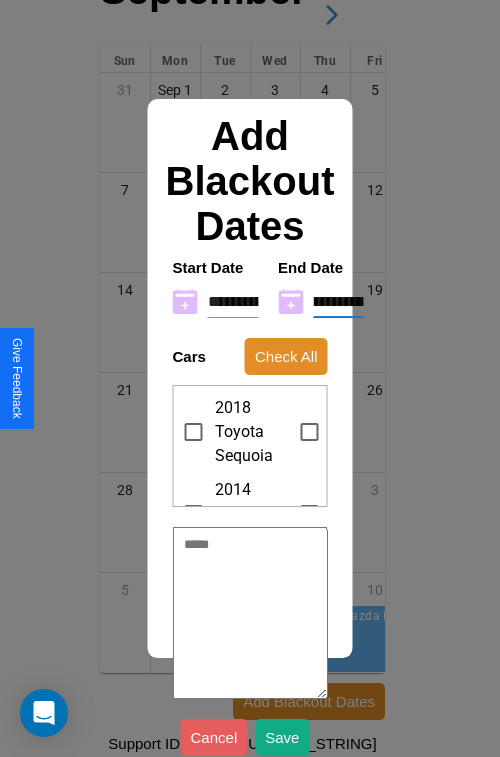 type on "*" 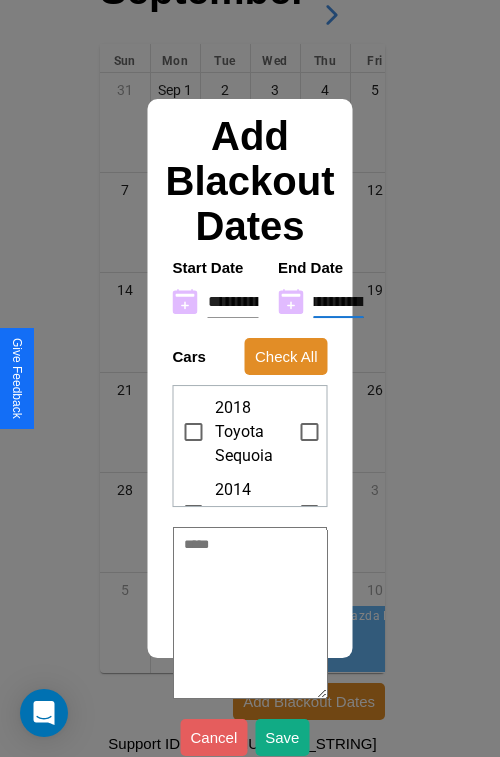 scroll, scrollTop: 240, scrollLeft: 0, axis: vertical 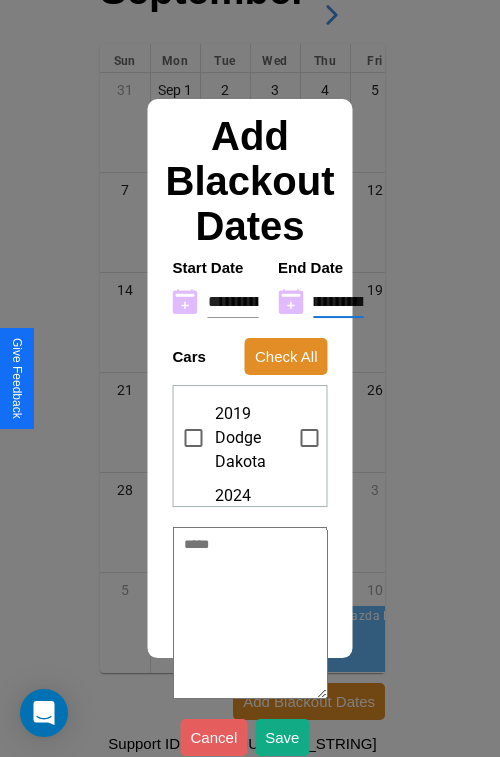 type on "**********" 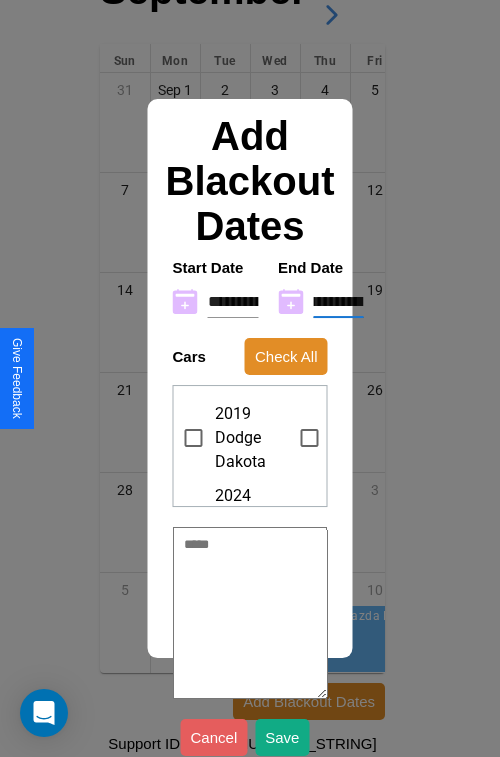 scroll, scrollTop: 0, scrollLeft: 0, axis: both 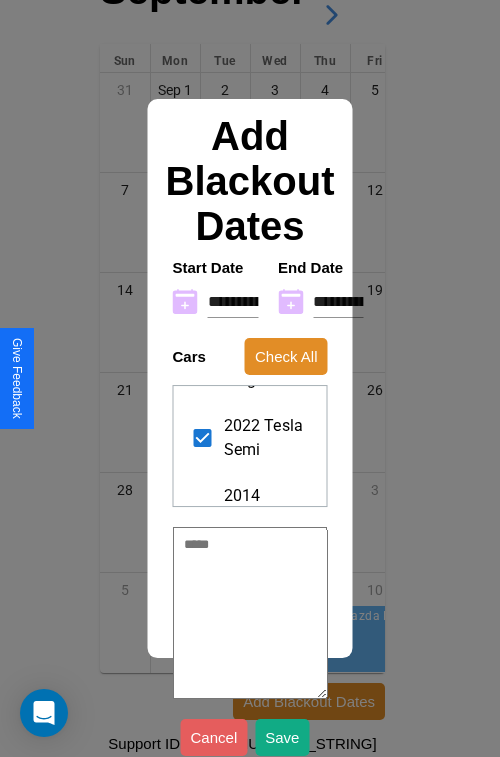 type on "*" 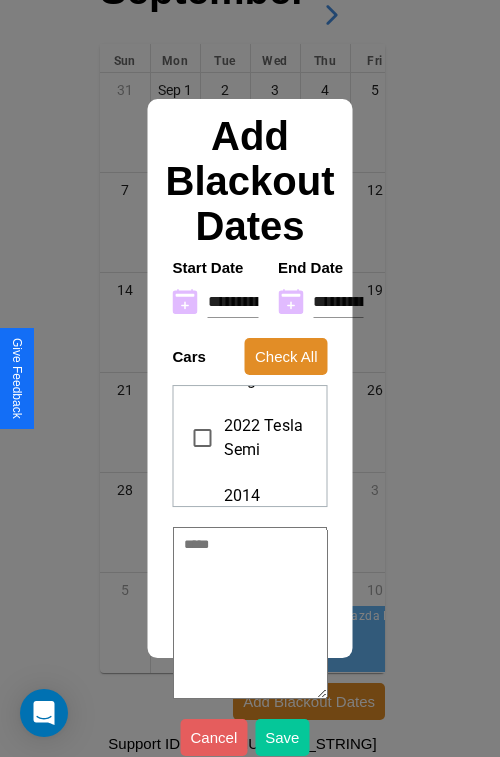 click on "Save" at bounding box center (282, 737) 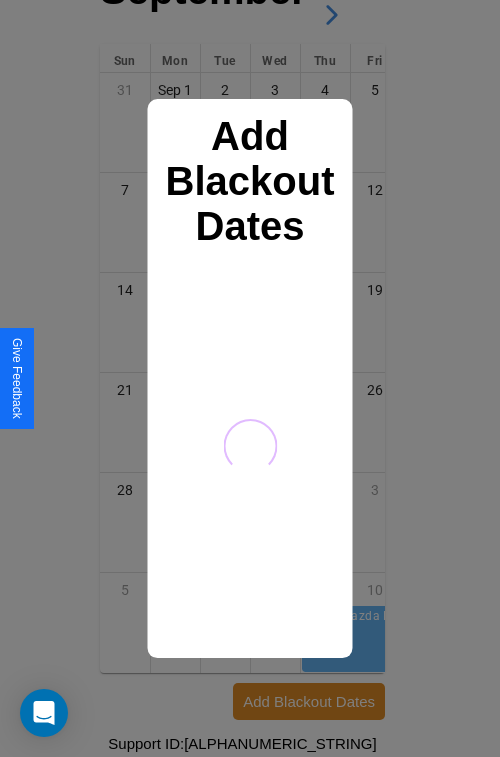 click at bounding box center [250, 378] 